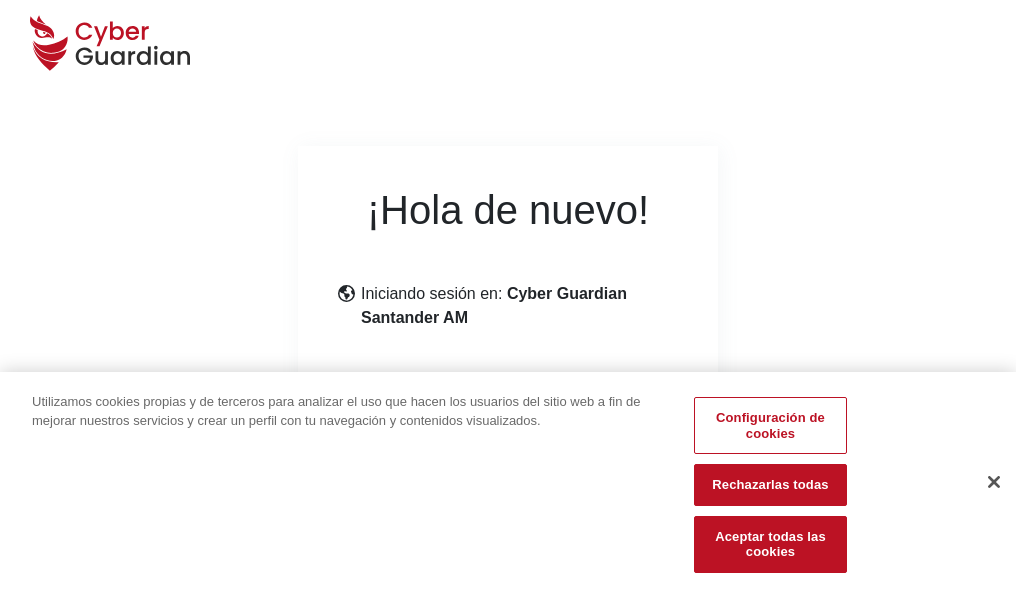scroll, scrollTop: 245, scrollLeft: 0, axis: vertical 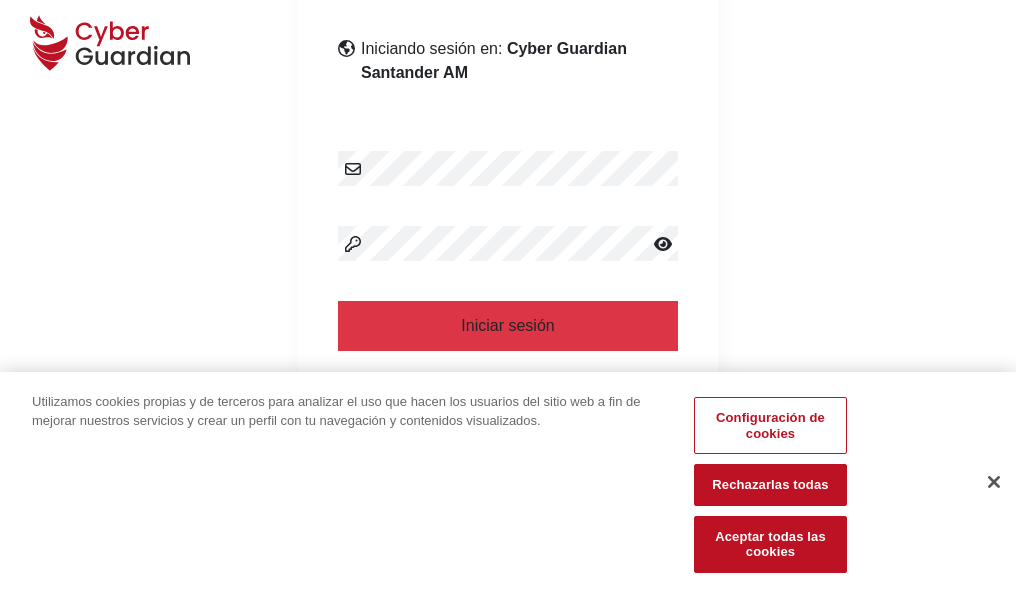 click at bounding box center (994, 482) 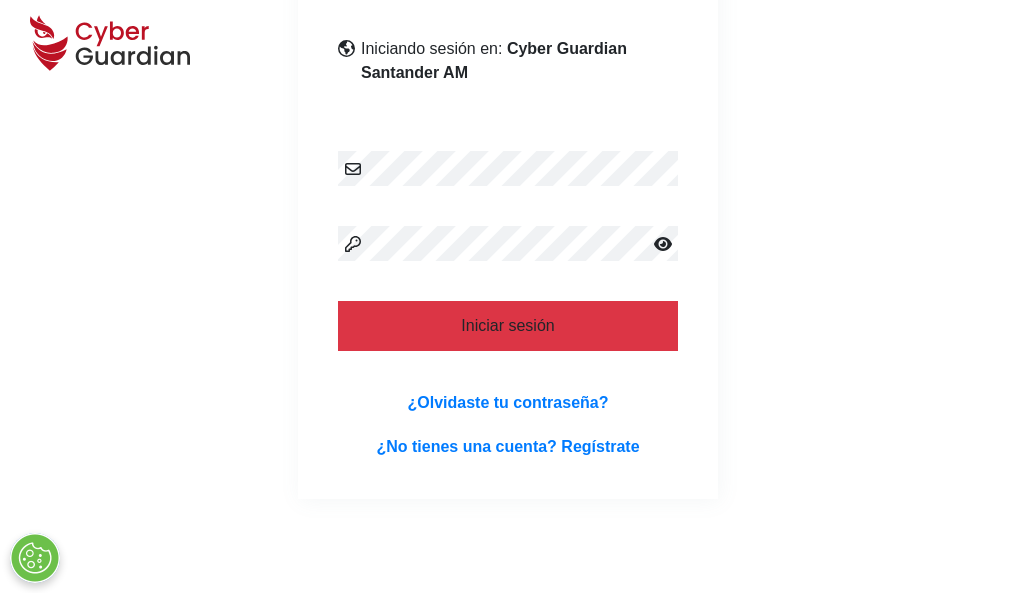 scroll, scrollTop: 389, scrollLeft: 0, axis: vertical 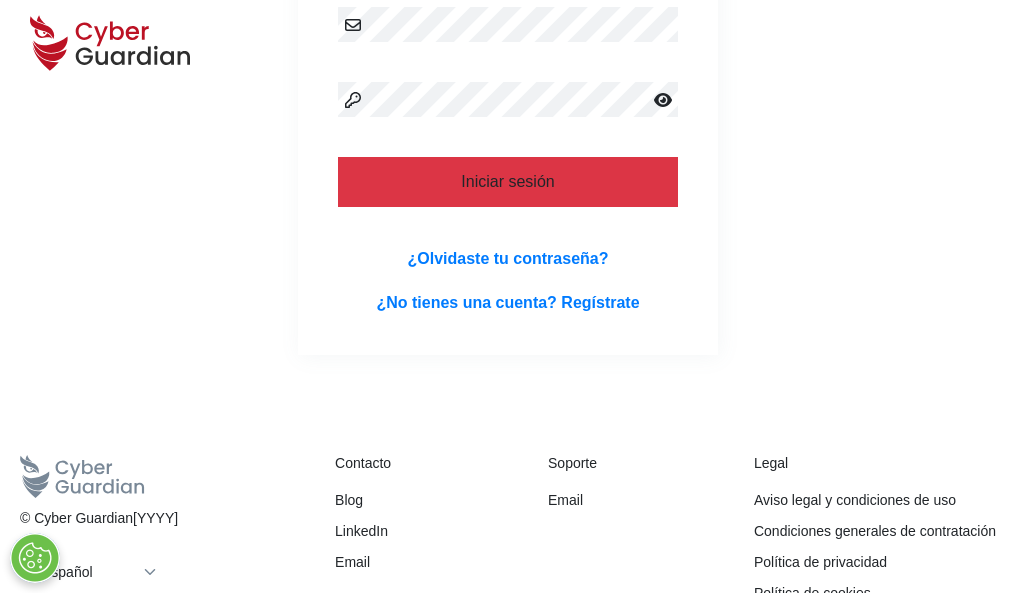 type 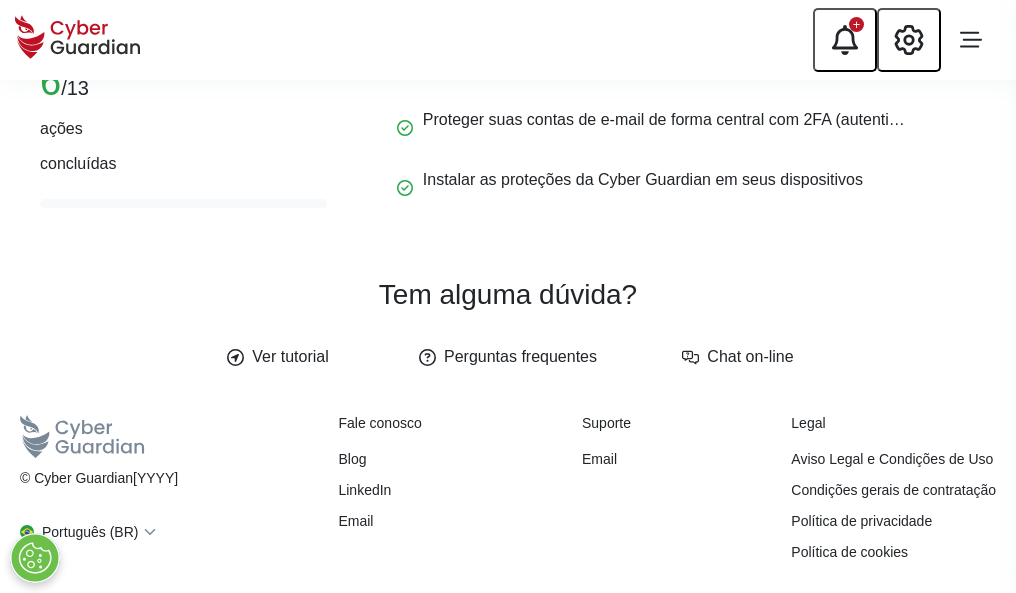 scroll, scrollTop: 0, scrollLeft: 0, axis: both 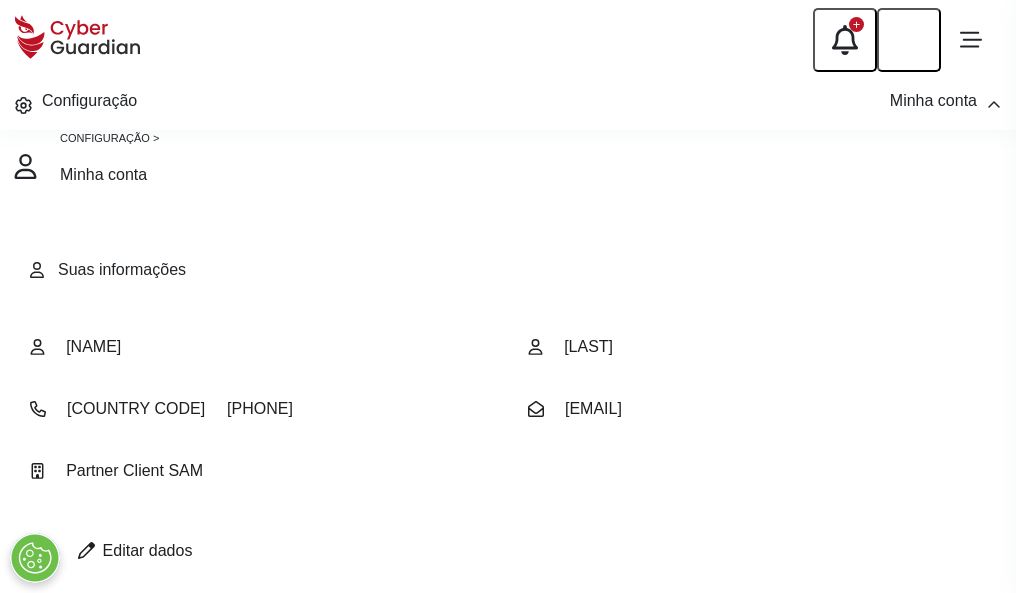 click at bounding box center [86, 550] 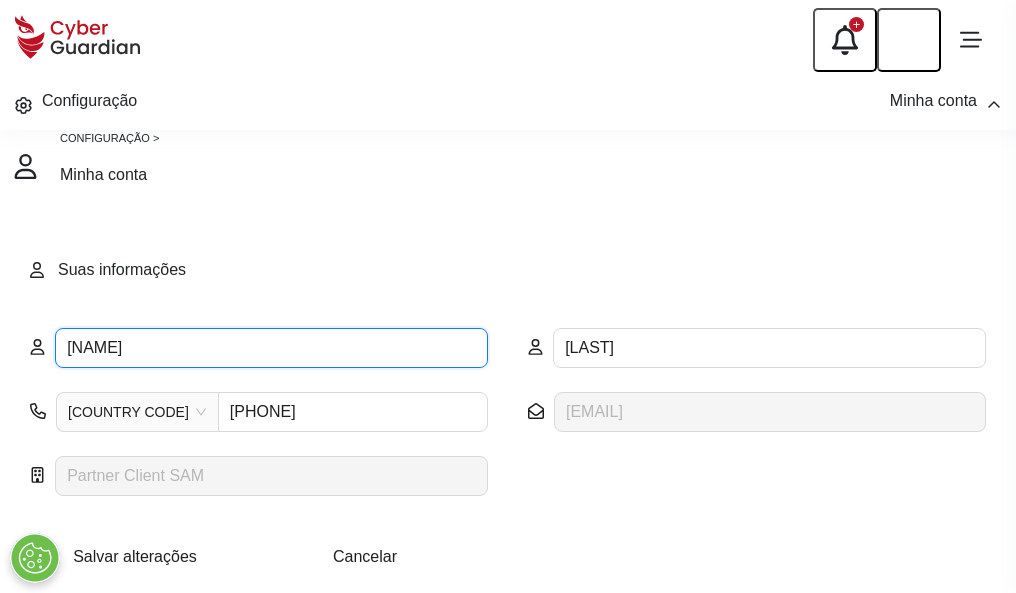 click on "ANGELITA" at bounding box center [271, 348] 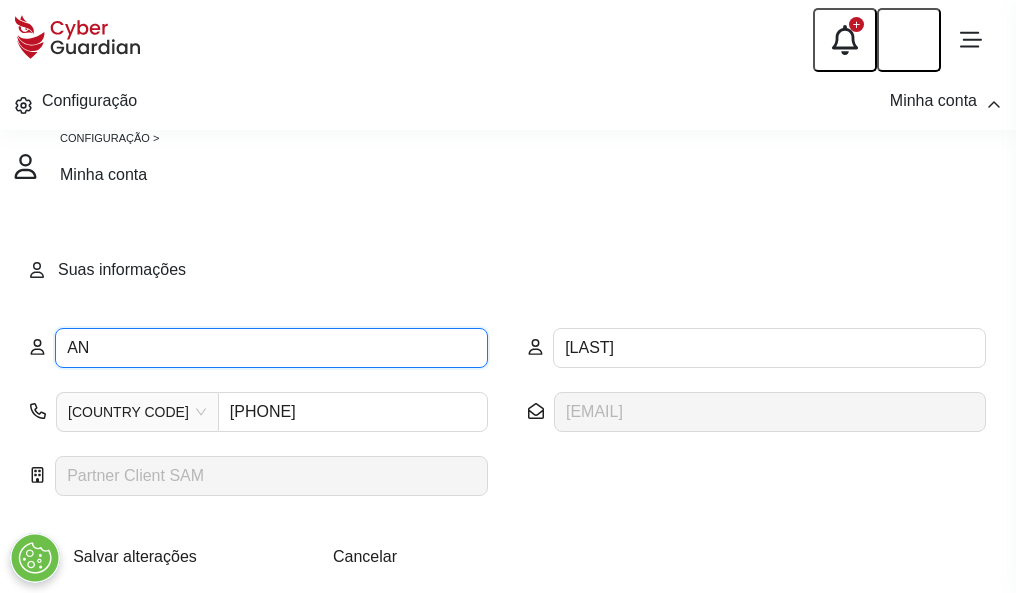 type on "A" 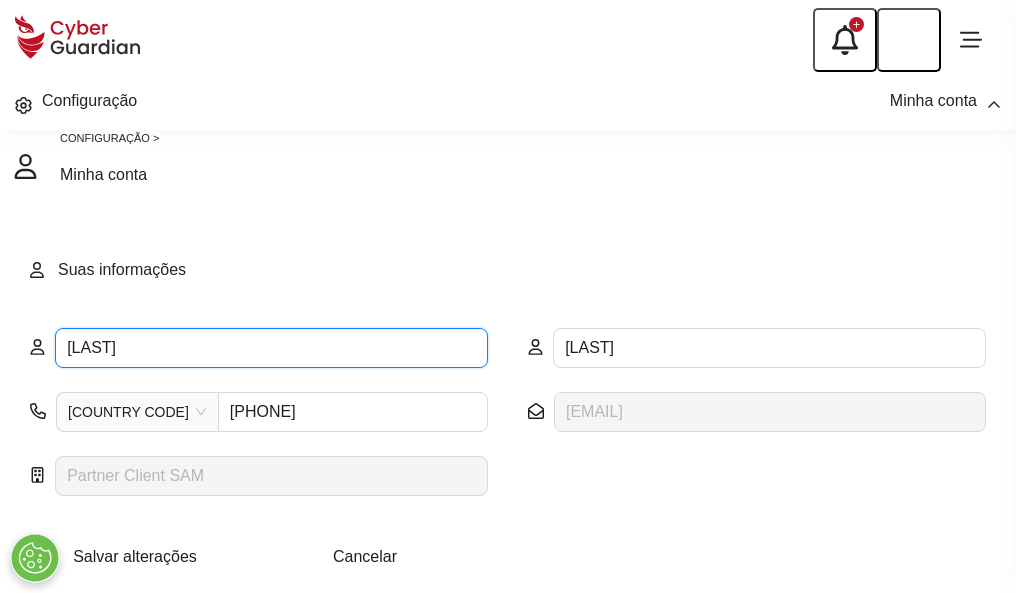 type on "Blas" 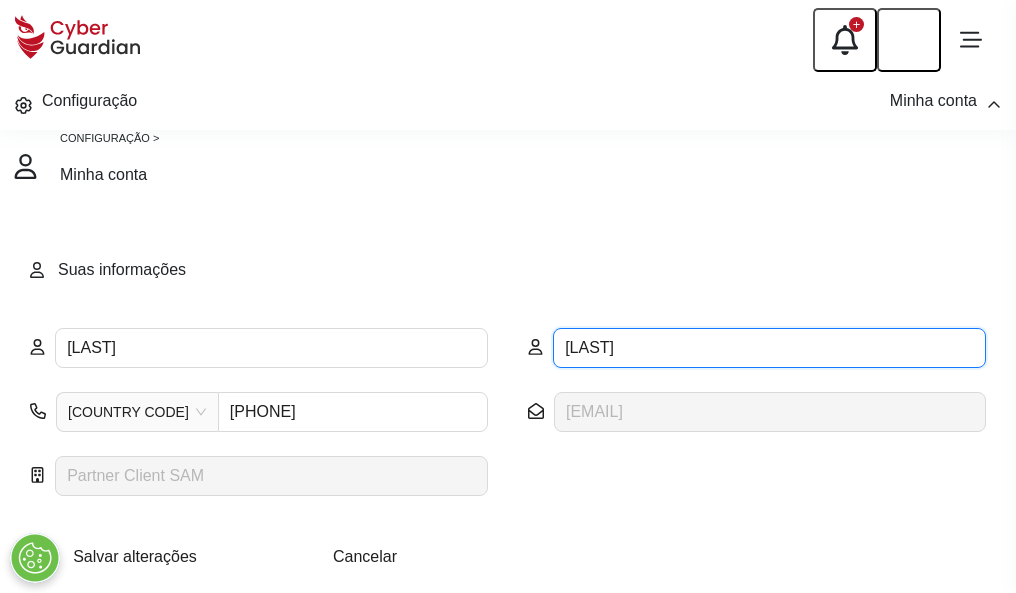 click on "VILLENA" at bounding box center [769, 348] 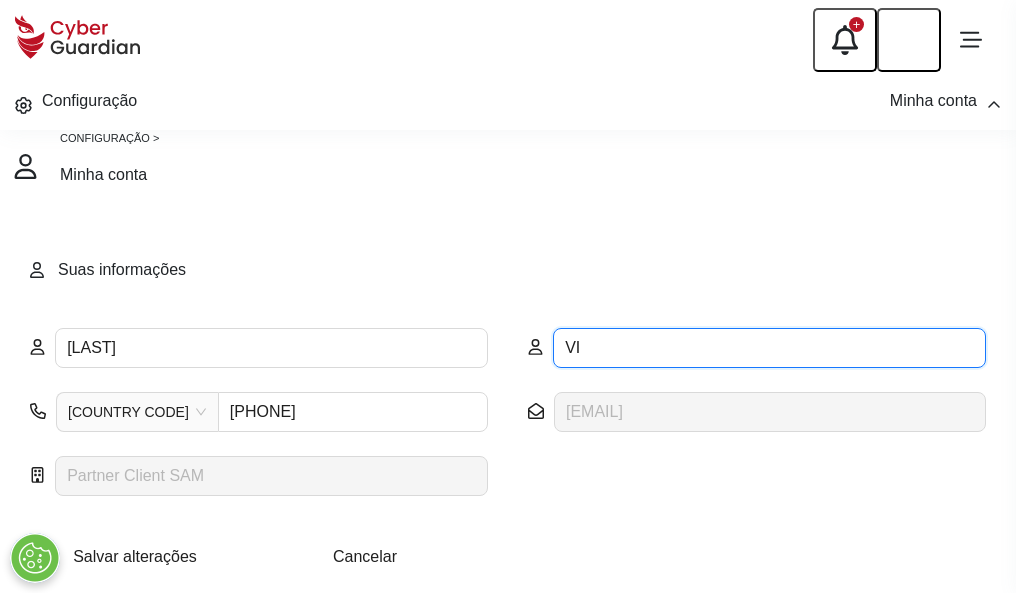 type on "V" 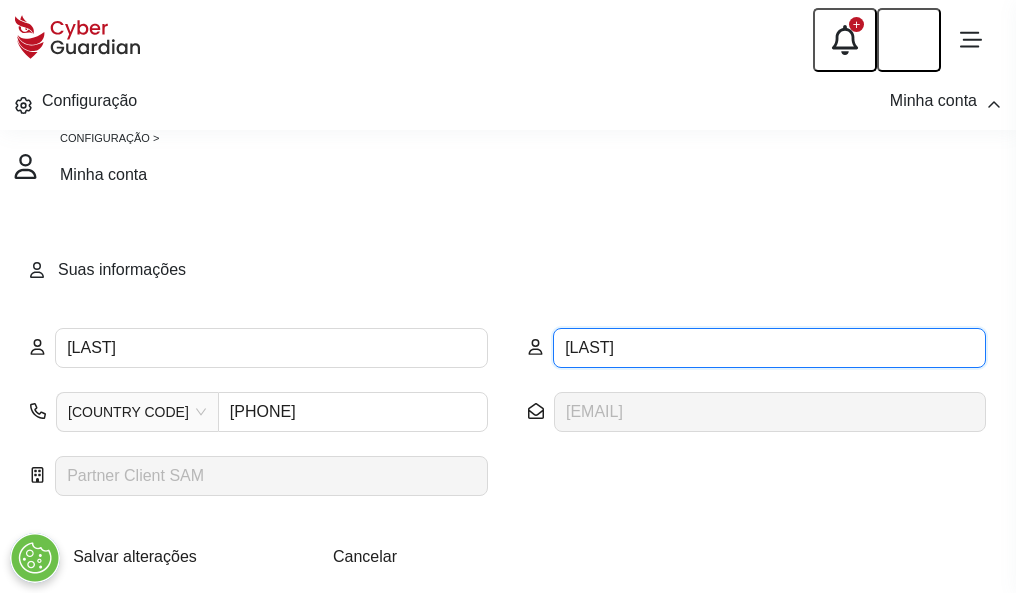 type on "Abellán" 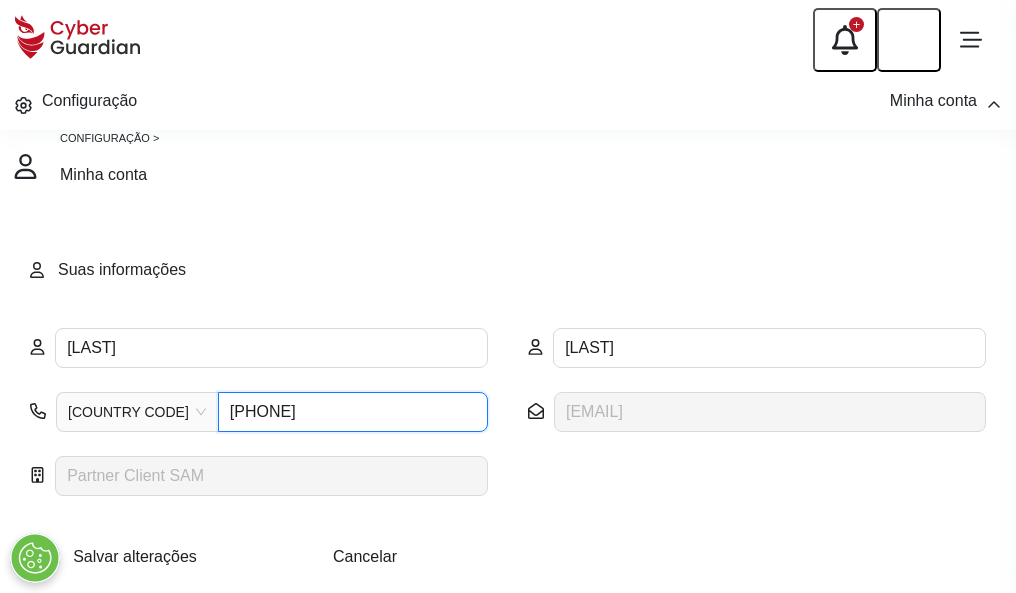 click on "4872665075" at bounding box center [353, 412] 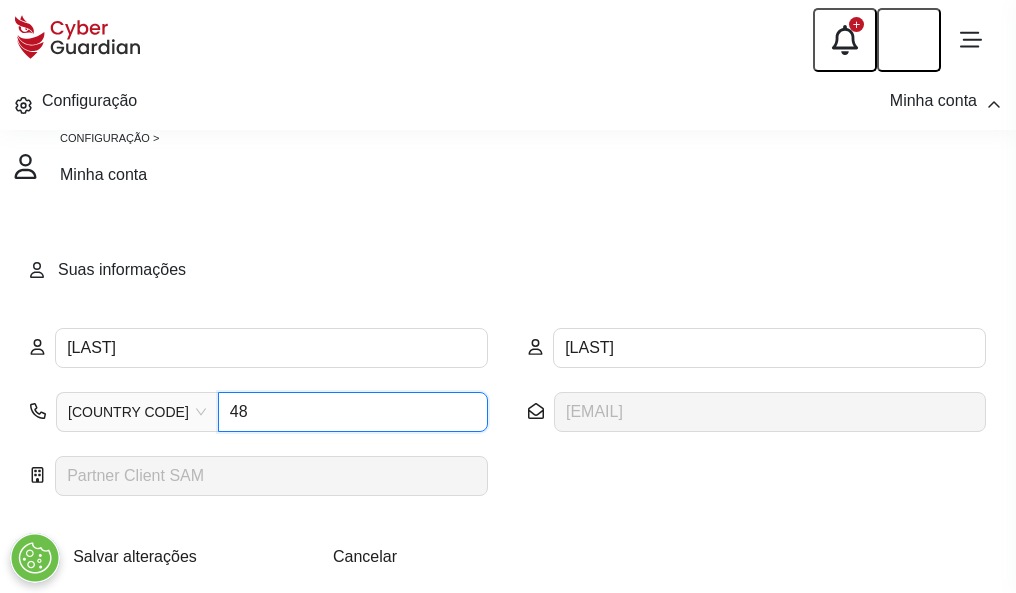 type on "4" 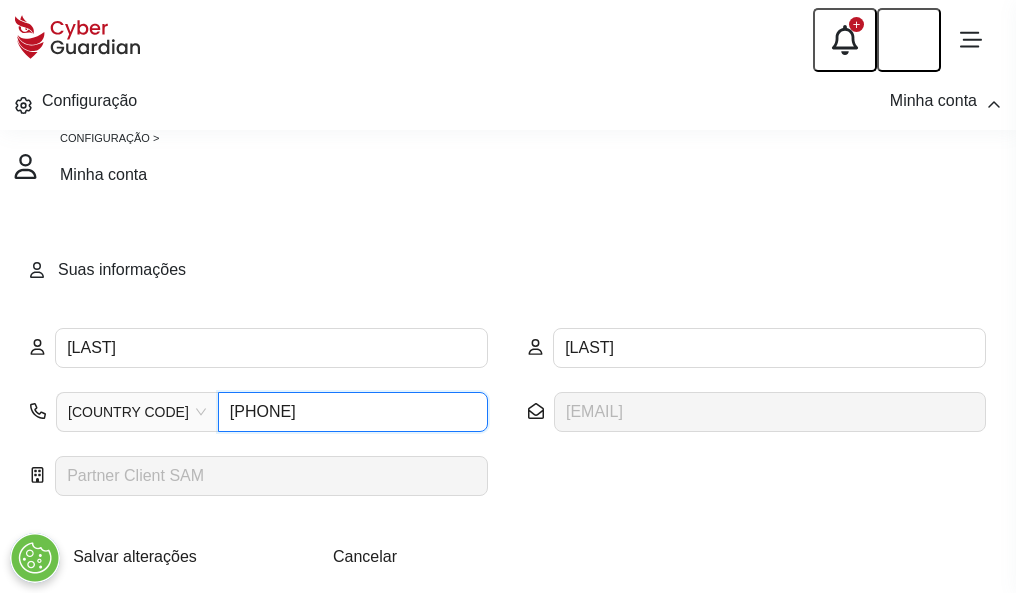 type on "4826666872" 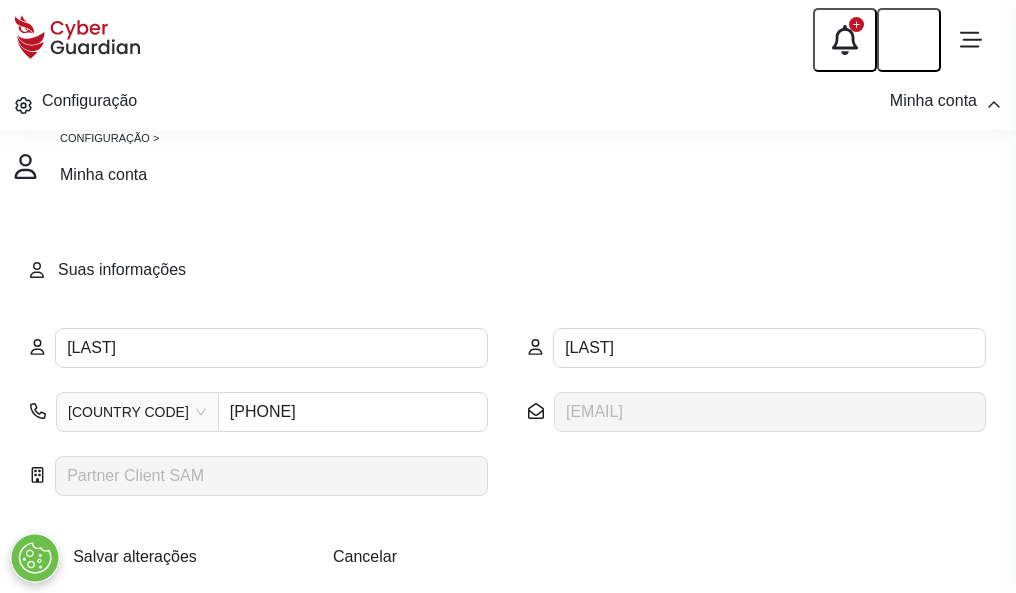 click on "Salvar alterações" at bounding box center [135, 556] 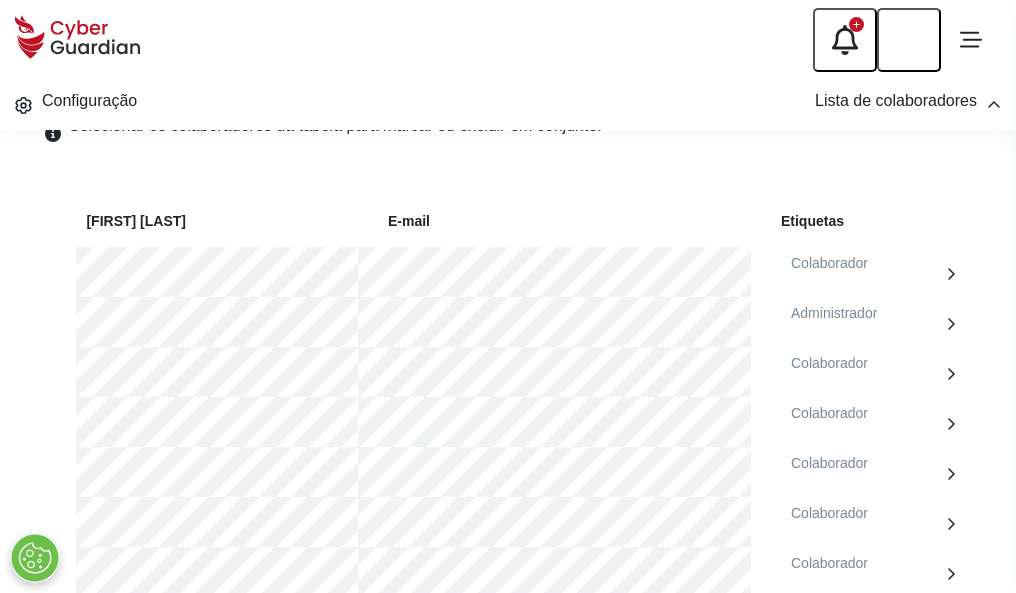 scroll, scrollTop: 856, scrollLeft: 0, axis: vertical 